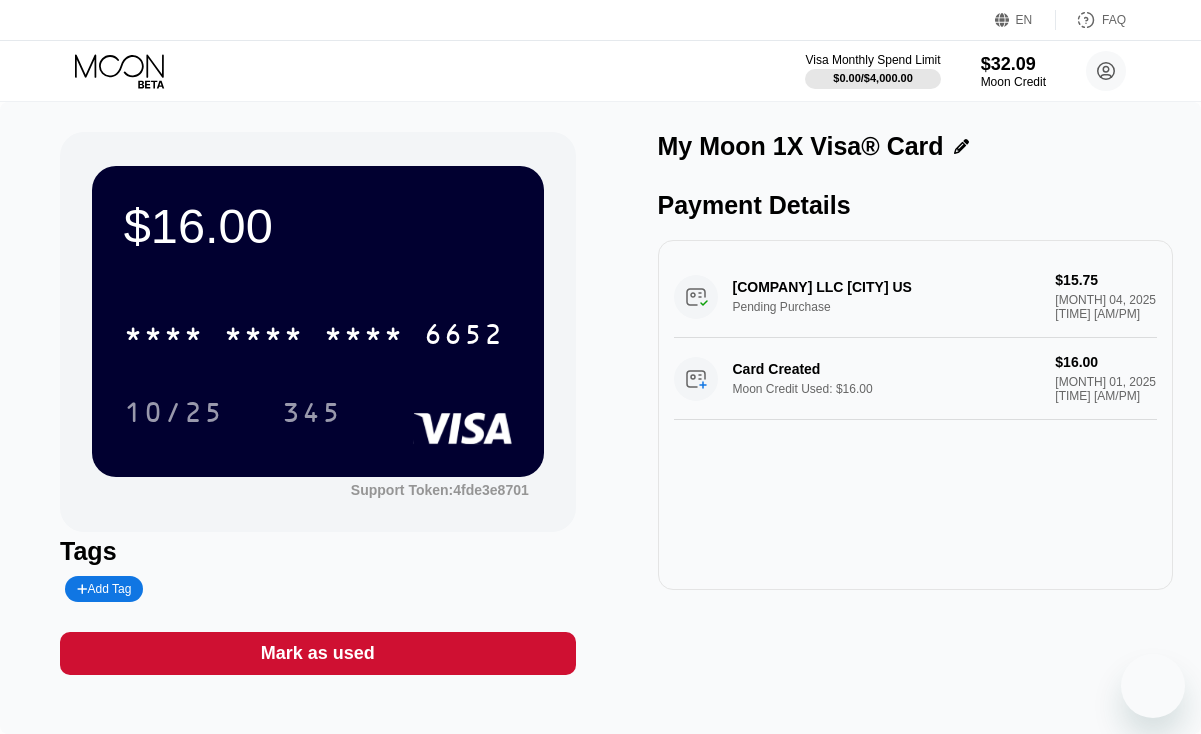 scroll, scrollTop: 0, scrollLeft: 0, axis: both 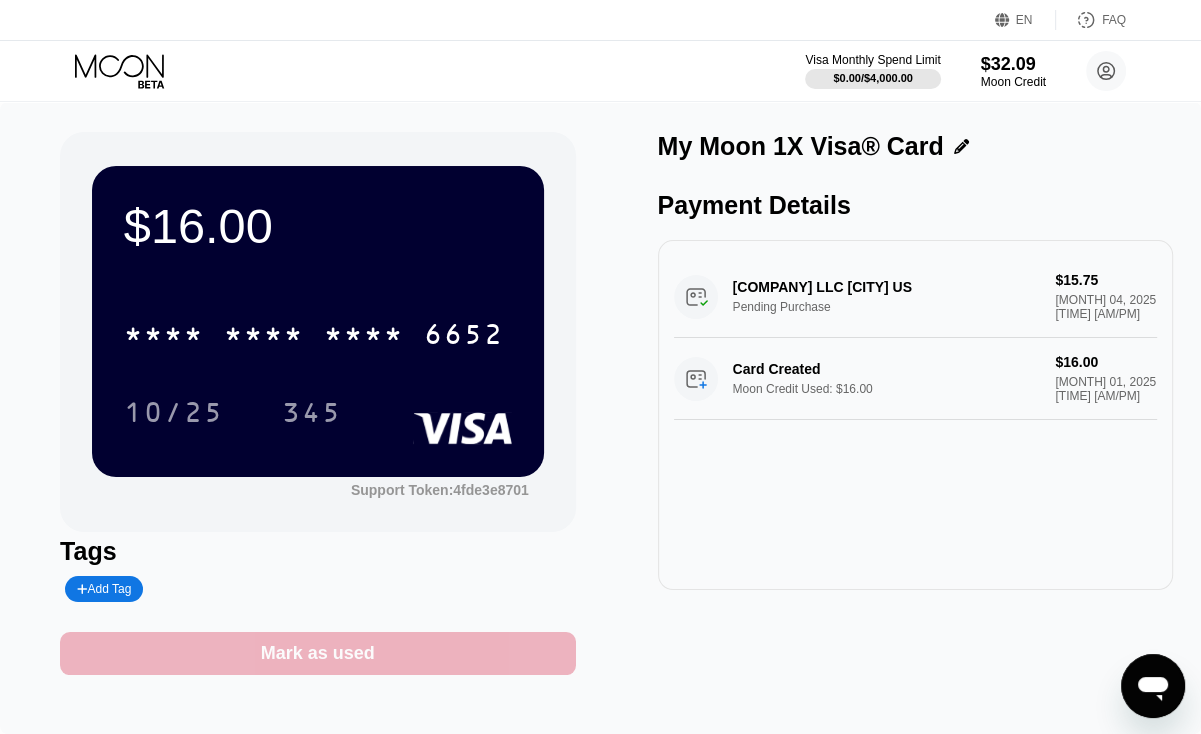 click on "Mark as used" at bounding box center (318, 653) 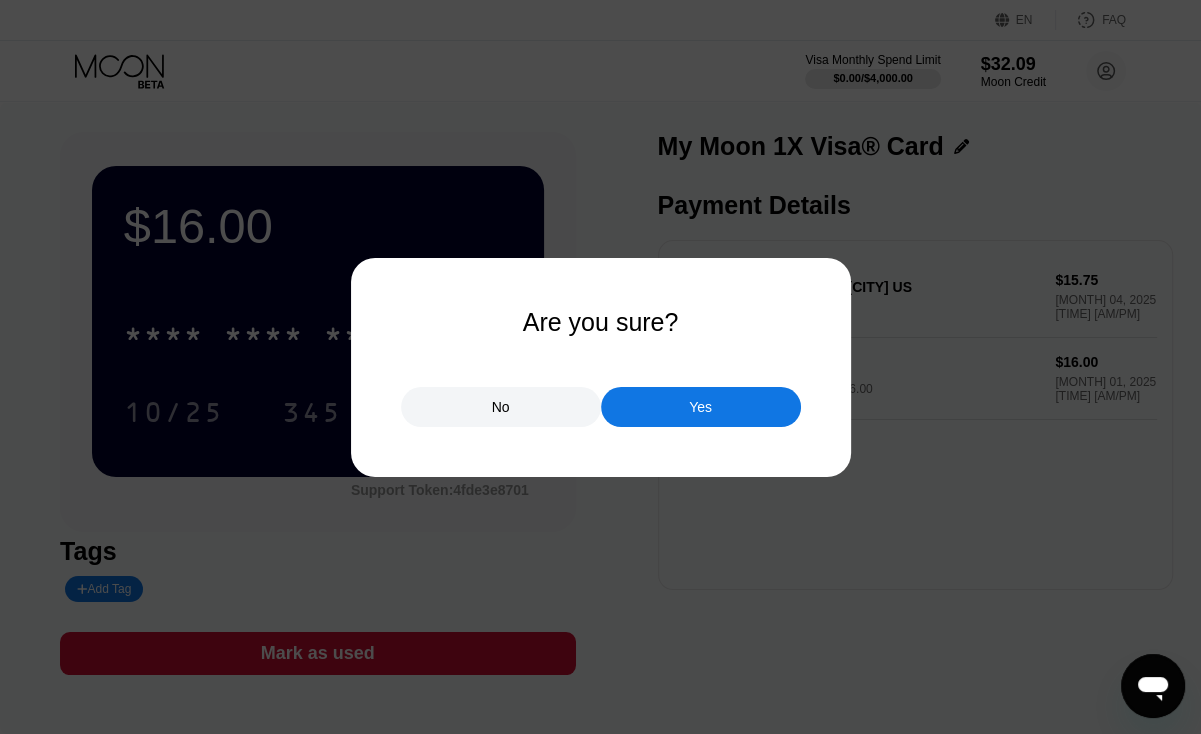 click on "Yes" at bounding box center (701, 407) 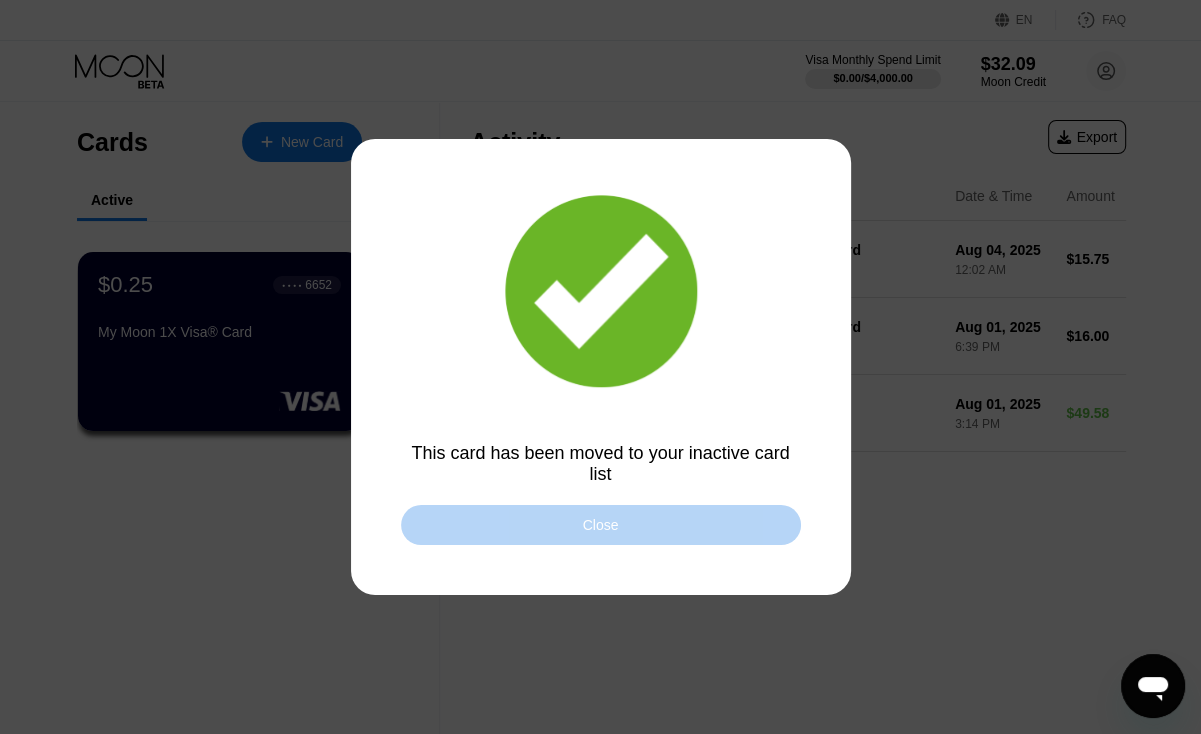 click on "Close" at bounding box center (601, 525) 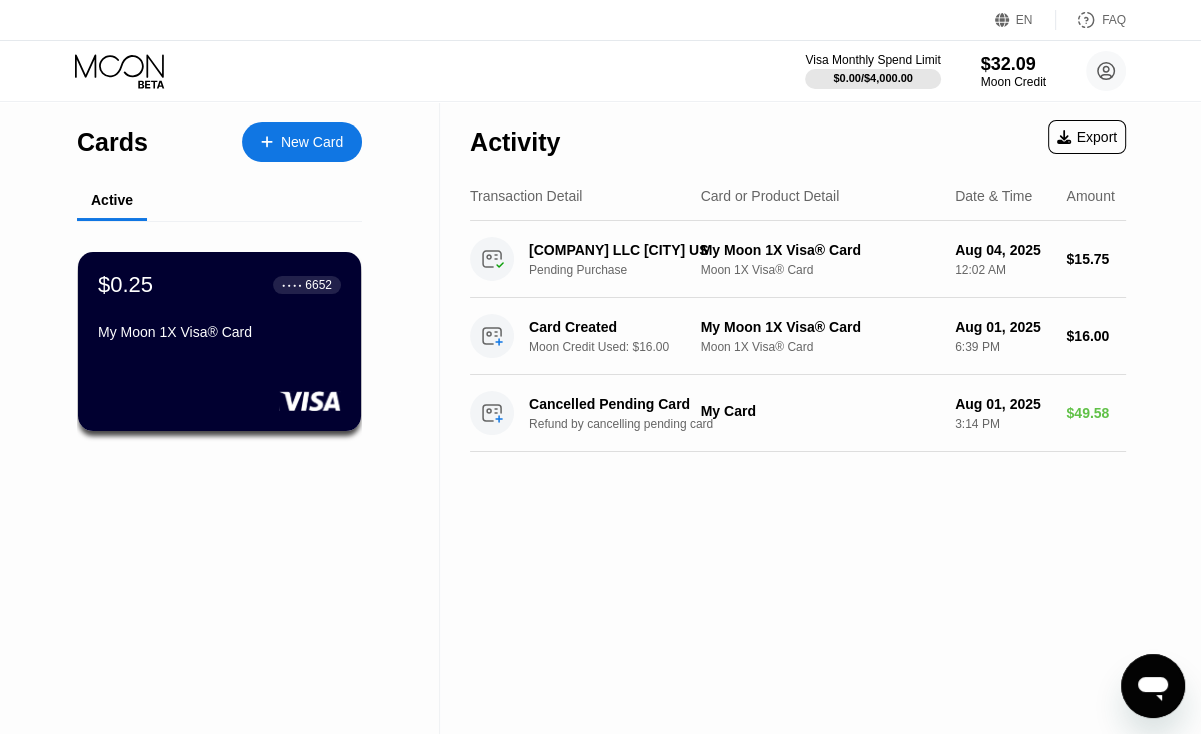 click on "New Card" at bounding box center [312, 142] 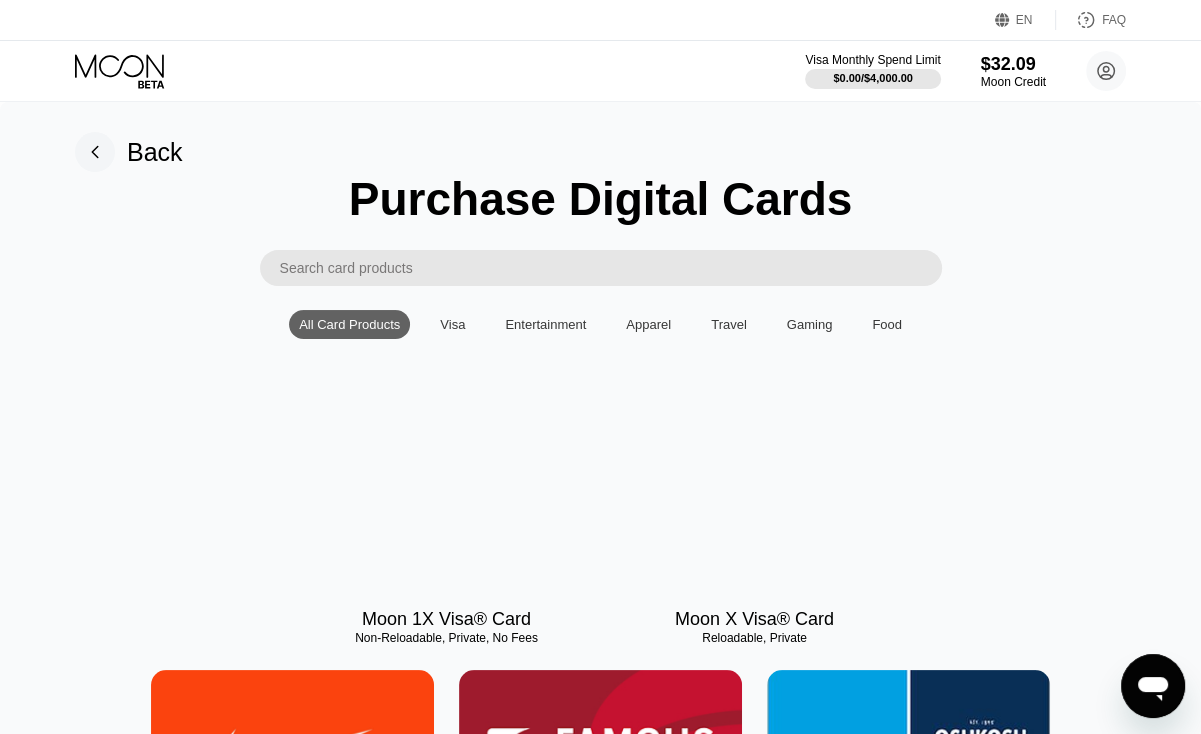 click on "Back Purchase Digital Cards All Card Products Visa Entertainment Apparel Travel Gaming Food Moon 1X Visa® Card Non-Reloadable, Private, No Fees Moon X Visa® Card Reloadable, Private Nike Famous Footwear Carter's MLB Shop Nintendo Guitar Center Nordstrom Ann Taylor GAP Google Play HULU Petco Uber Eats GameStop TJ Maxx Athleta Xbox [COUNTRY] Bass Pro Shops® Burlington SHOWTIME® Pottery Barn P.C. Richard and Son Aéropostale Sling TV Fanatics Crate and Barrel Macy's Paramount+ Kigso Games [COUNTRY] Jiffy Lube® Sephora [COUNTRY] Dick's Sporting Goods DSW Roblox Twitch L.L. Bean Lowe's NHL Shop The Children's Place Applebee’s® TIDAL Nautica Big Lots Marshalls Amazon Harry's REI Guess Staples [COUNTRY] Hotels.com [COUNTRY] PlayStation®Store Bath & Body Works Dollar Shave Club DoorDash The Home Depot® H&M Homesense NBA Store AMC Theatres® Office Depot® StubHub Michaels Williams-Sonoma Airbnb EA Play Zappos.com Groupon Saks Fifth Avenue Kohl’s [COUNTRY] Adidas Wayfair [COUNTRY] Old Navy Tommy Bahama HomeGoods PetSmart eBay Victoria's Secret Walmart" at bounding box center [600, 4487] 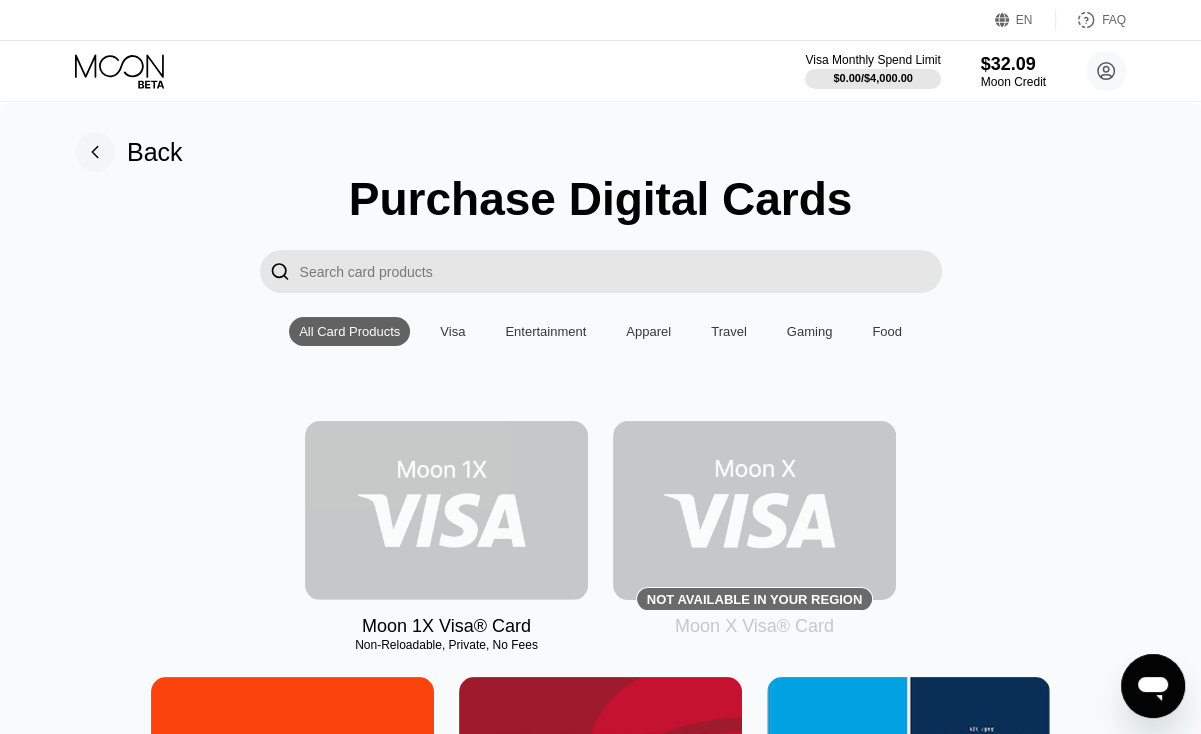 click at bounding box center (446, 510) 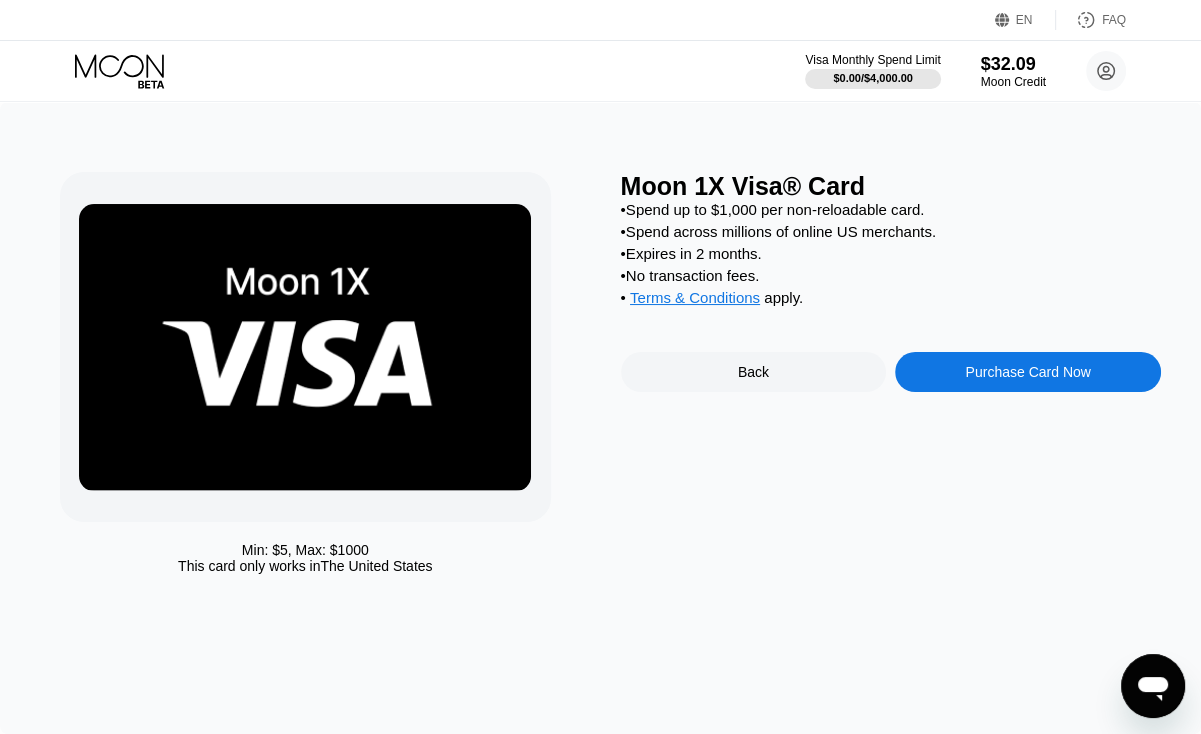 click on "Purchase Card Now" at bounding box center (1027, 372) 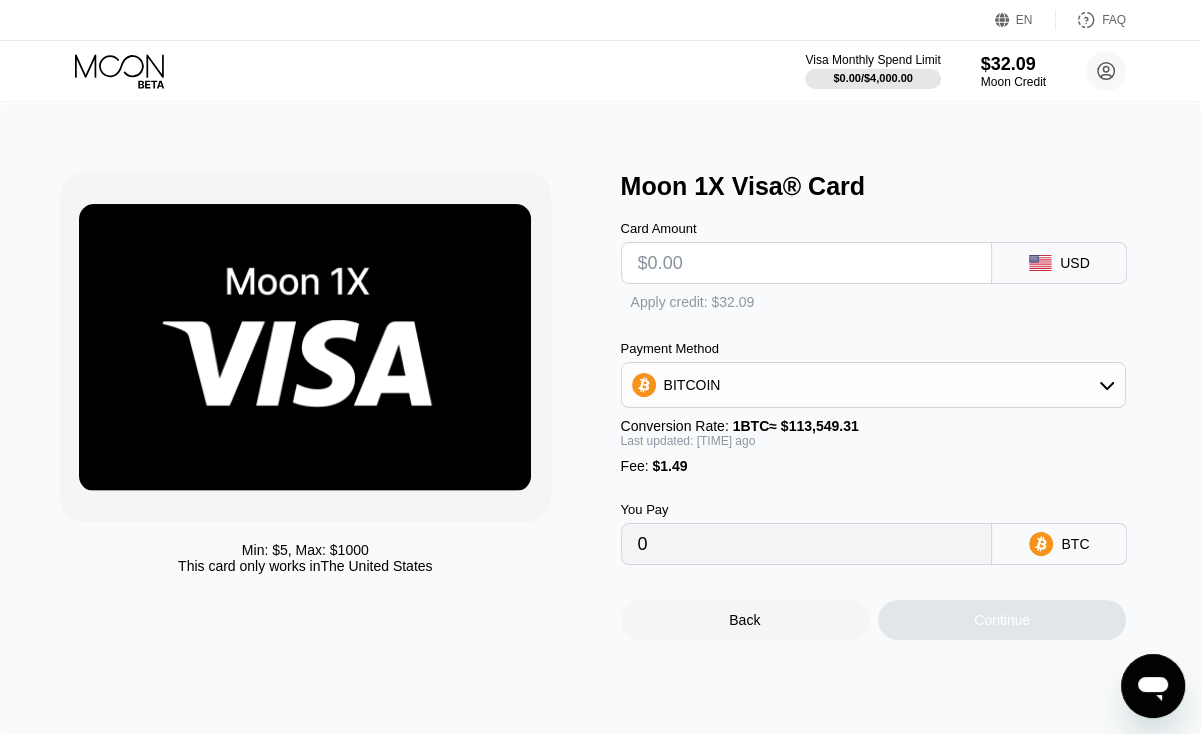 click at bounding box center [807, 263] 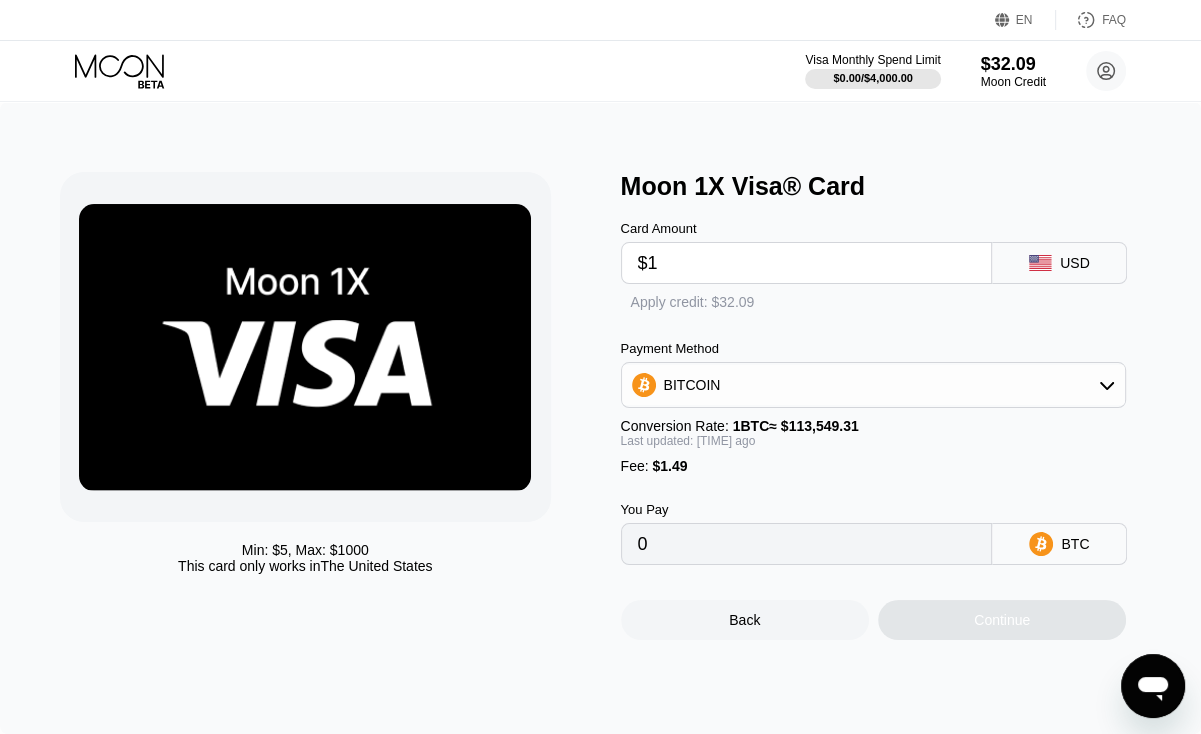 type on "$16" 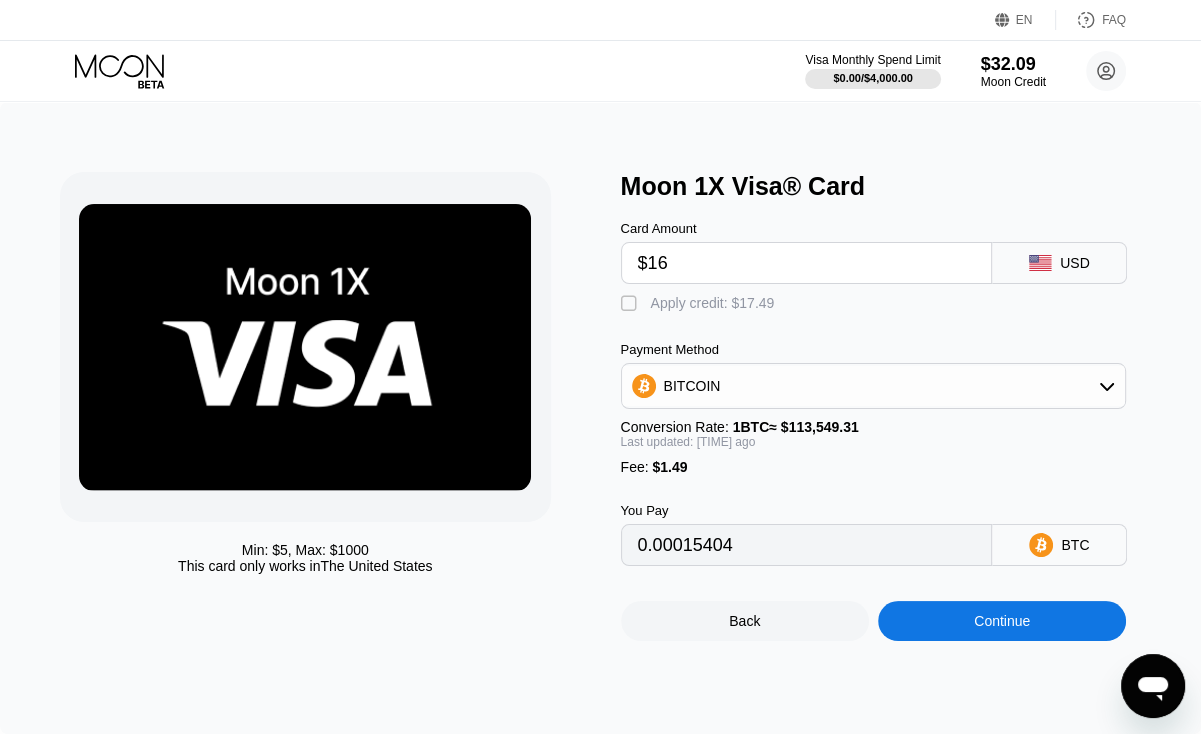 type on "0.00015348" 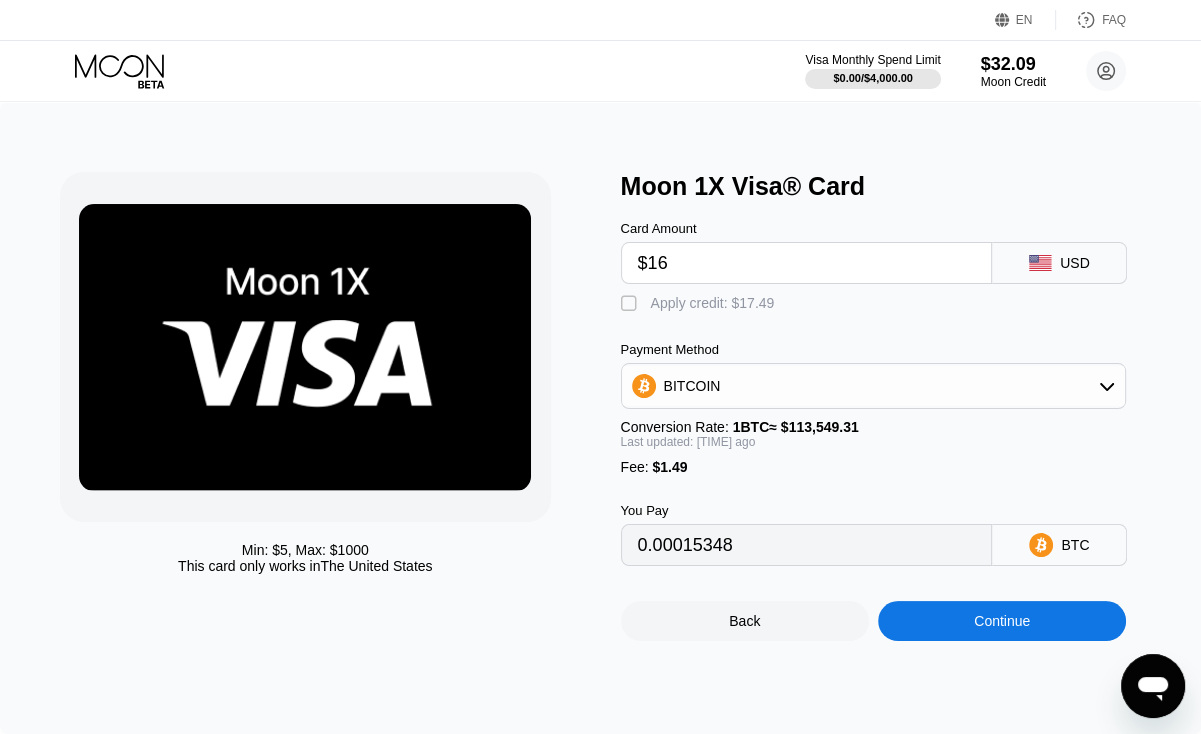 type on "$16" 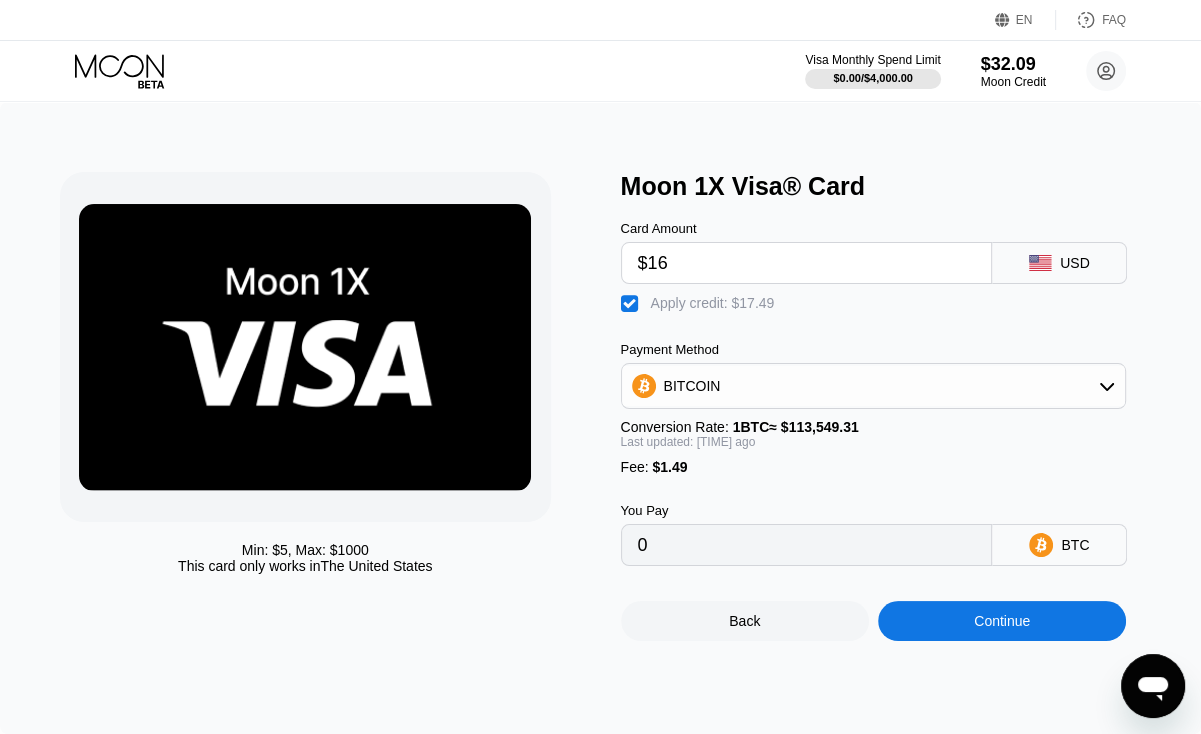 click on "Continue" at bounding box center [1002, 621] 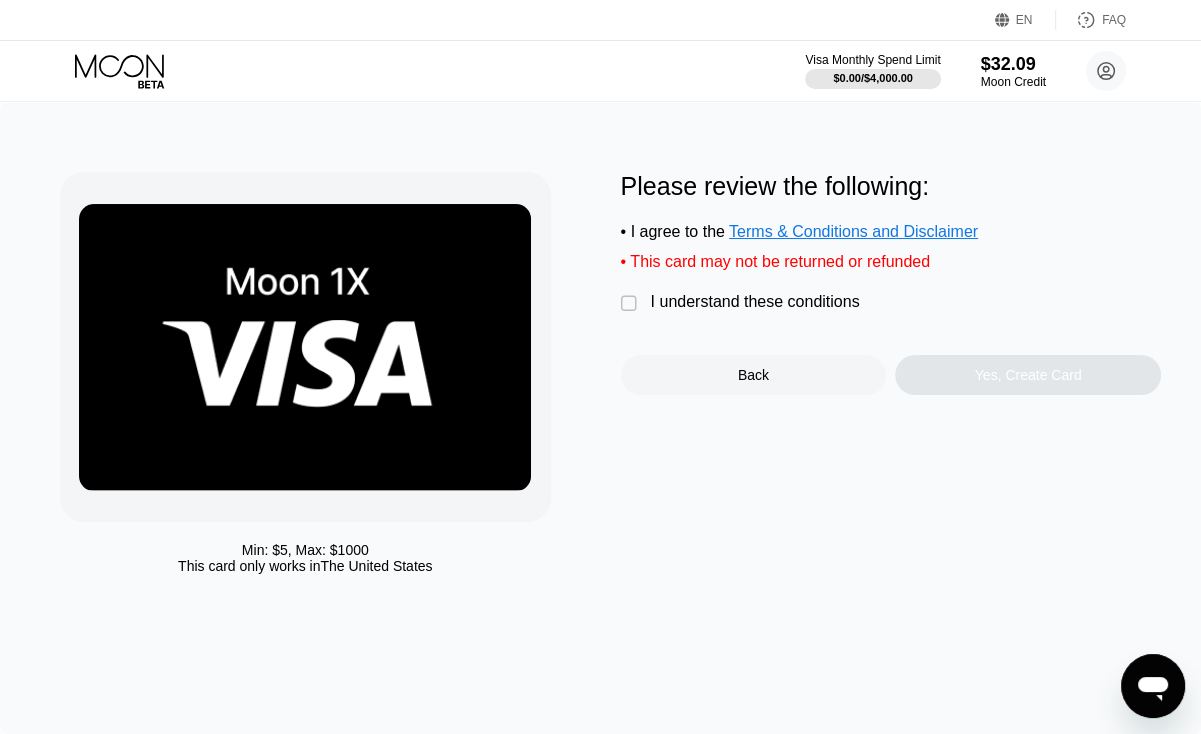click on "" at bounding box center [631, 304] 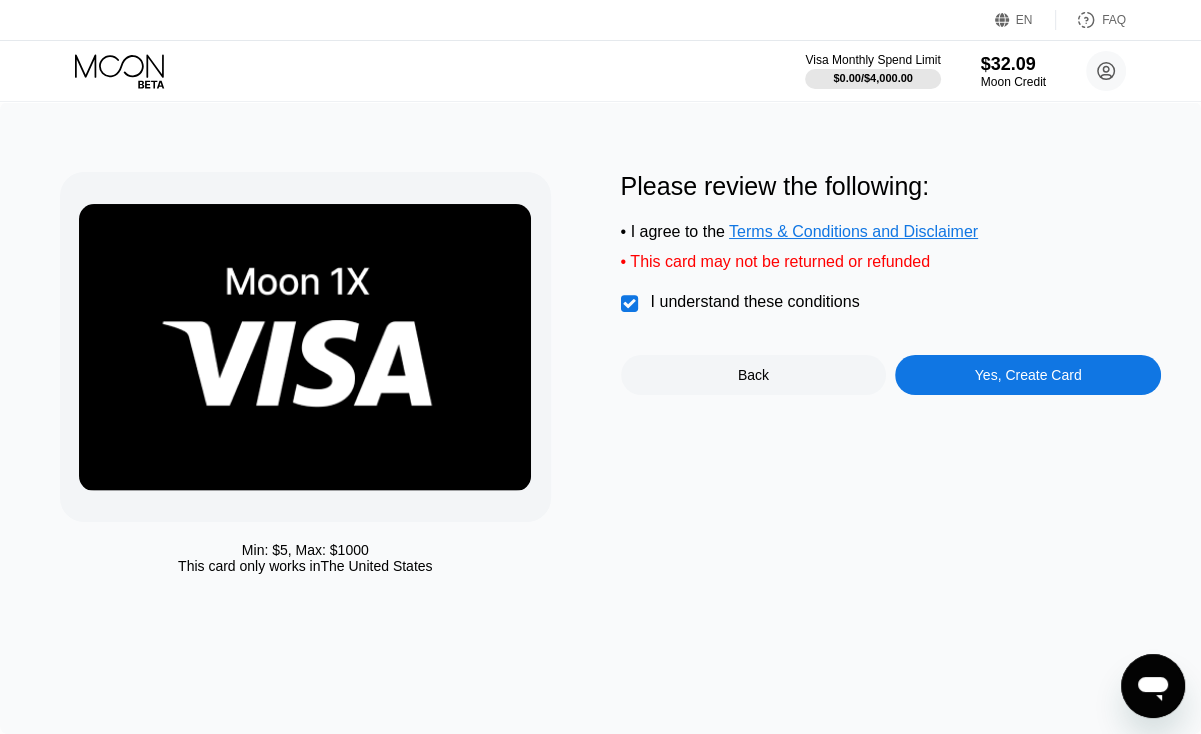 click on "Yes, Create Card" at bounding box center (1028, 375) 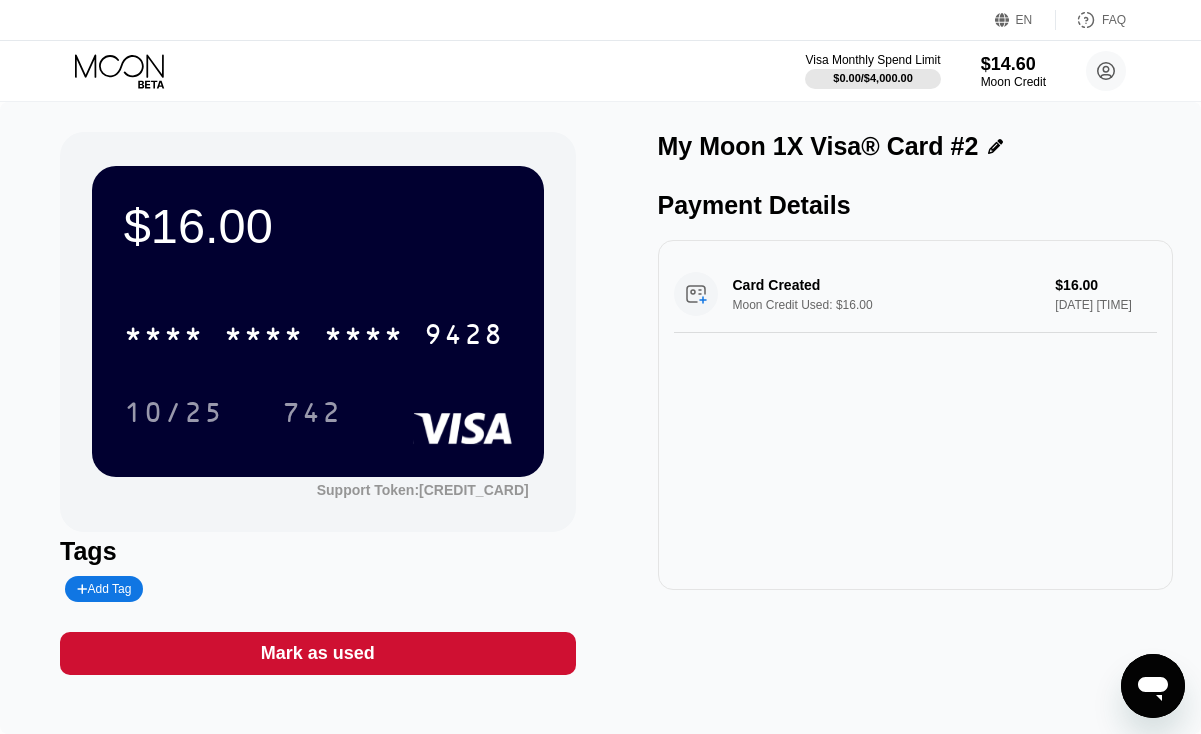 scroll, scrollTop: 0, scrollLeft: 0, axis: both 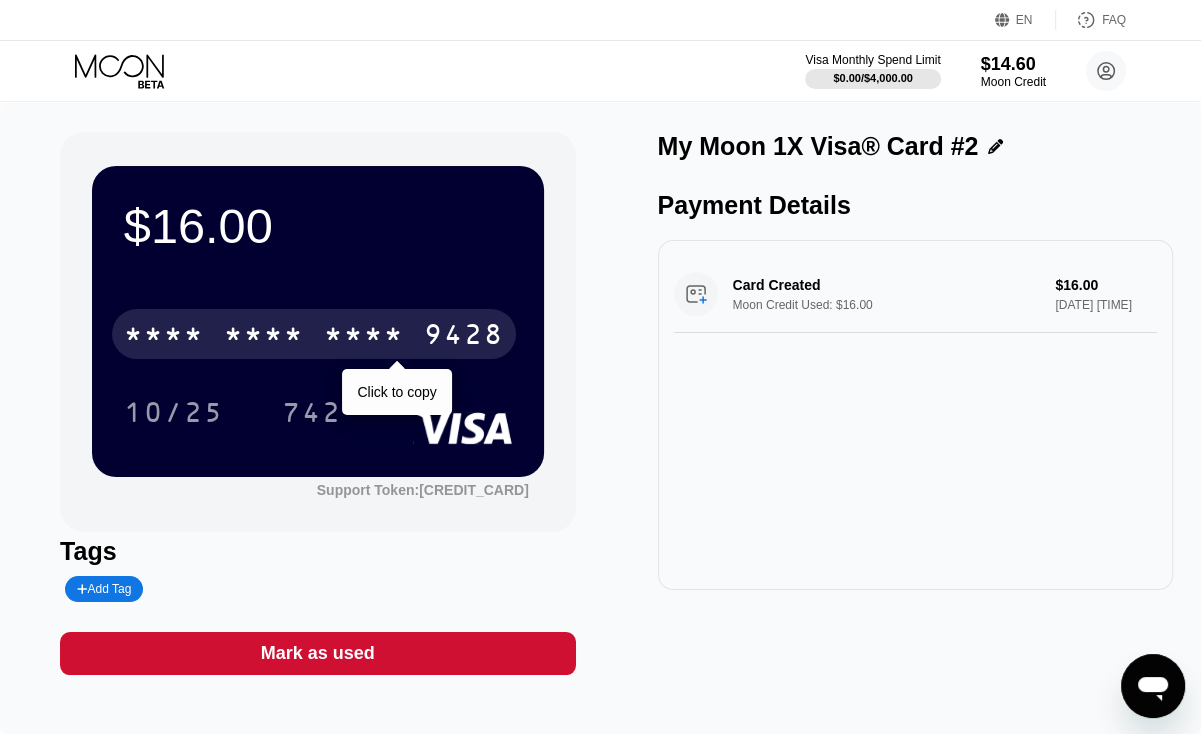 click on "* * * *" at bounding box center [264, 337] 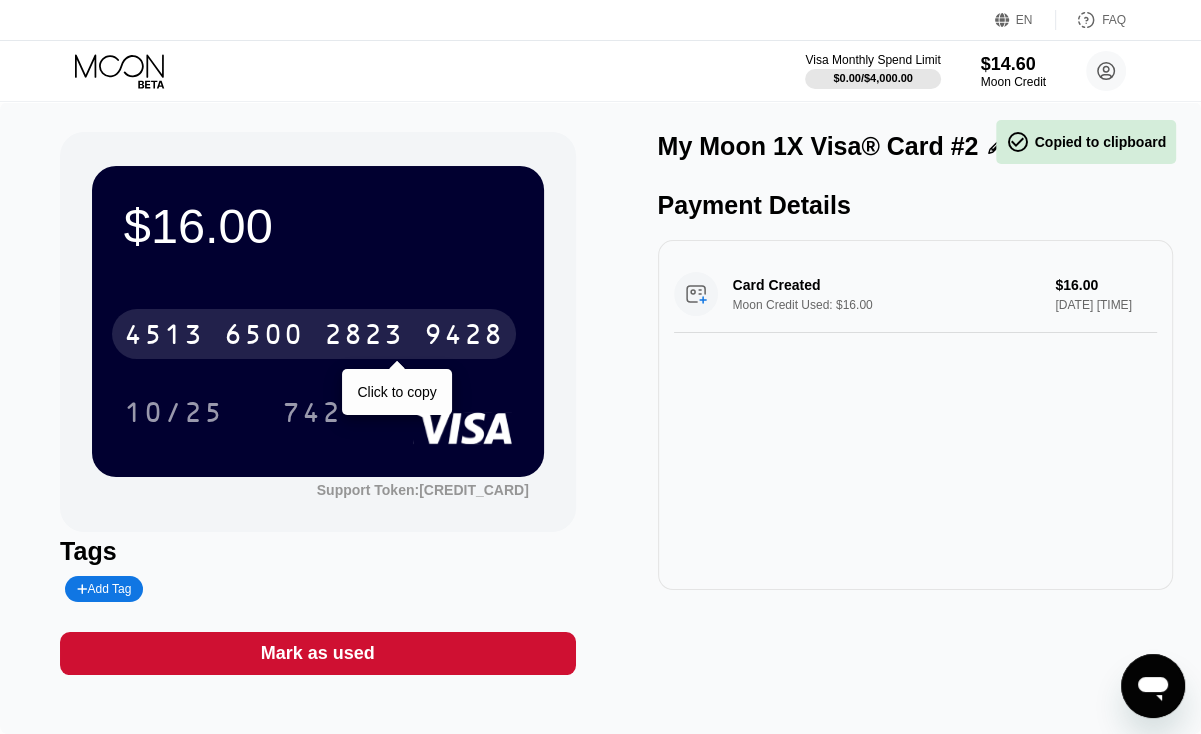 click on "6500" at bounding box center [264, 337] 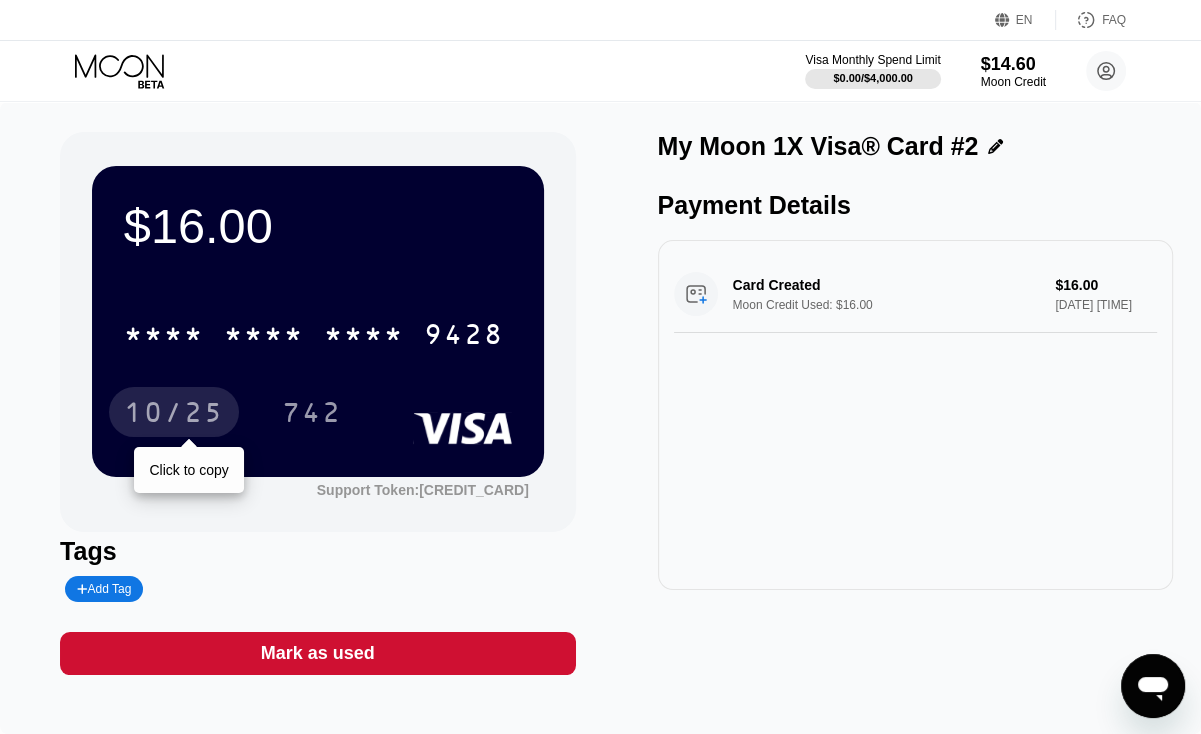 click on "10/25" at bounding box center (174, 415) 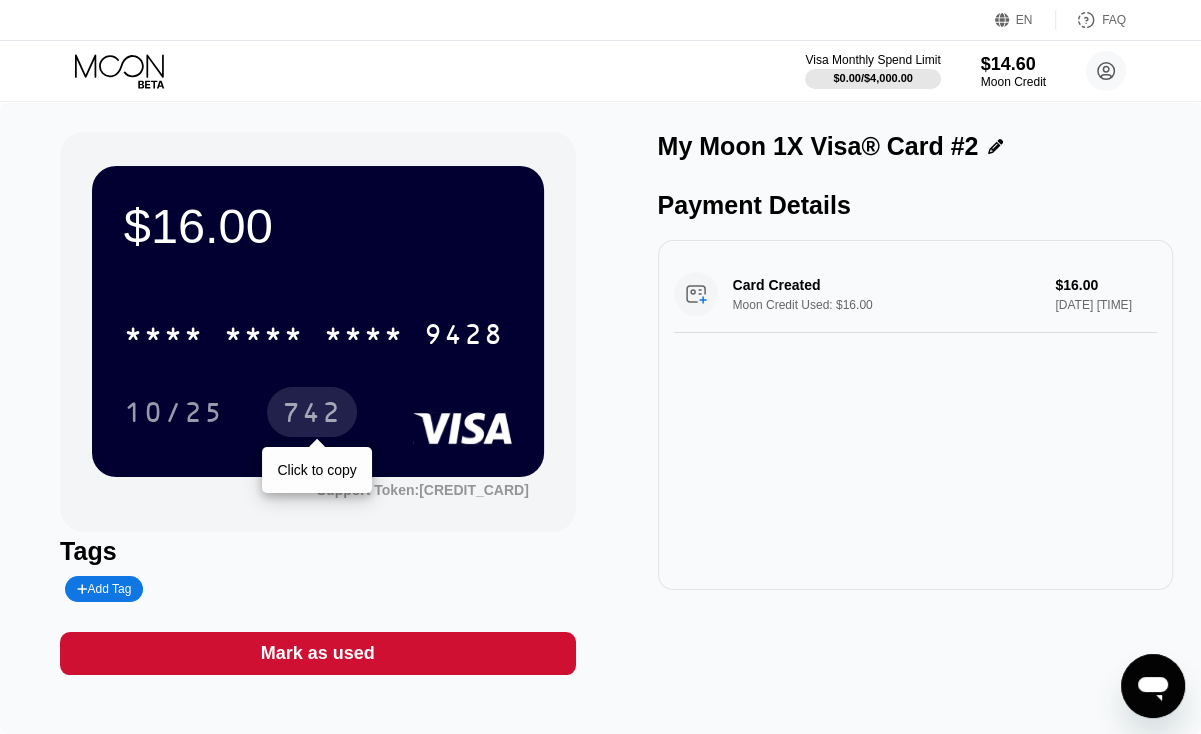 click on "742" at bounding box center (312, 415) 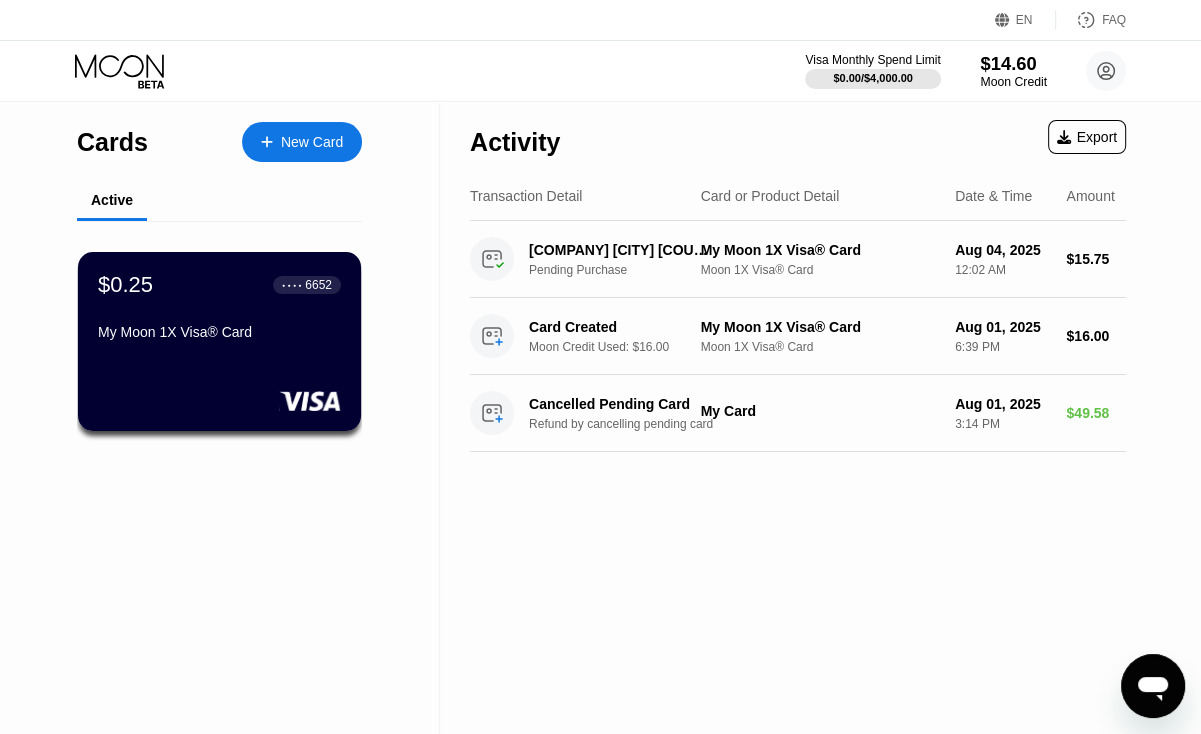 click on "$14.60" at bounding box center [1013, 63] 